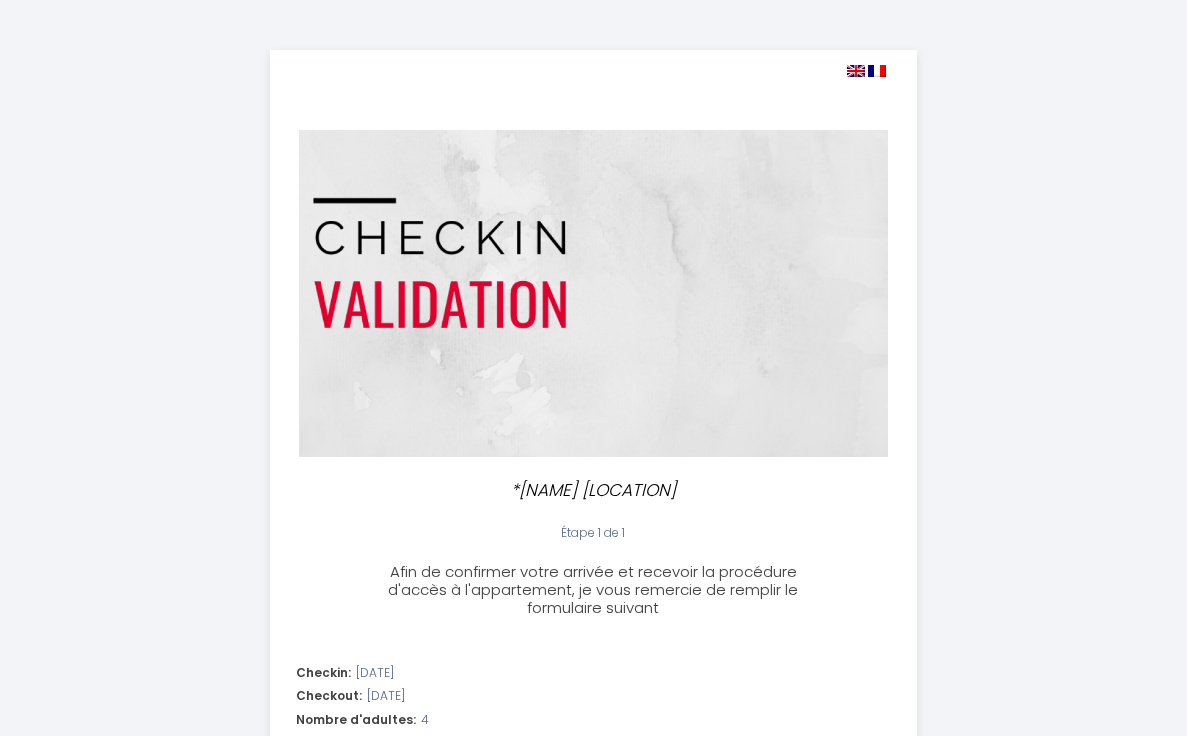select 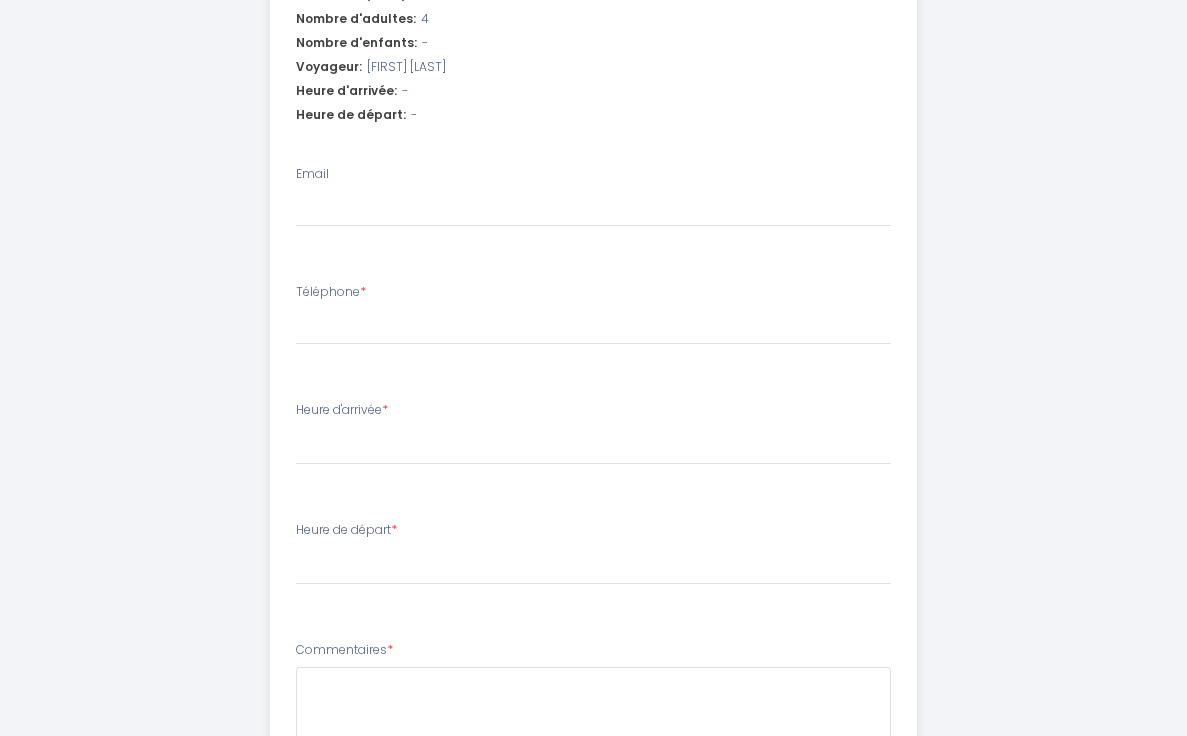 scroll, scrollTop: 665, scrollLeft: 0, axis: vertical 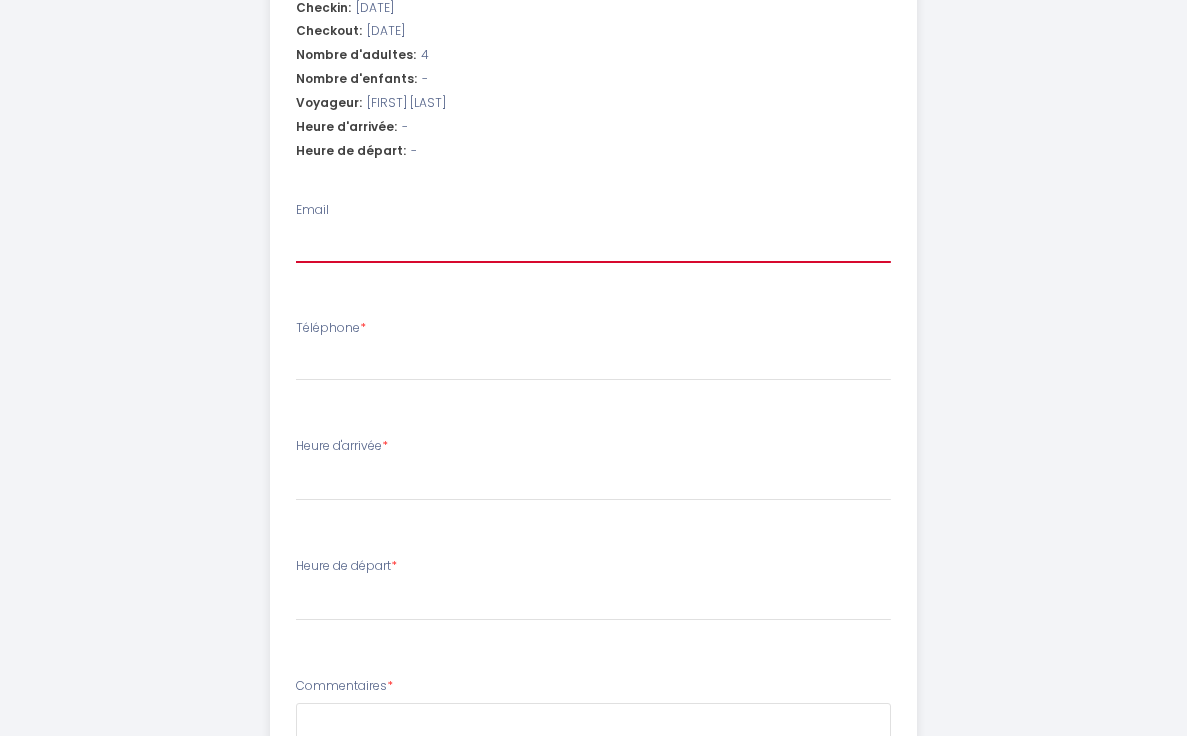 click on "Email" at bounding box center [593, 245] 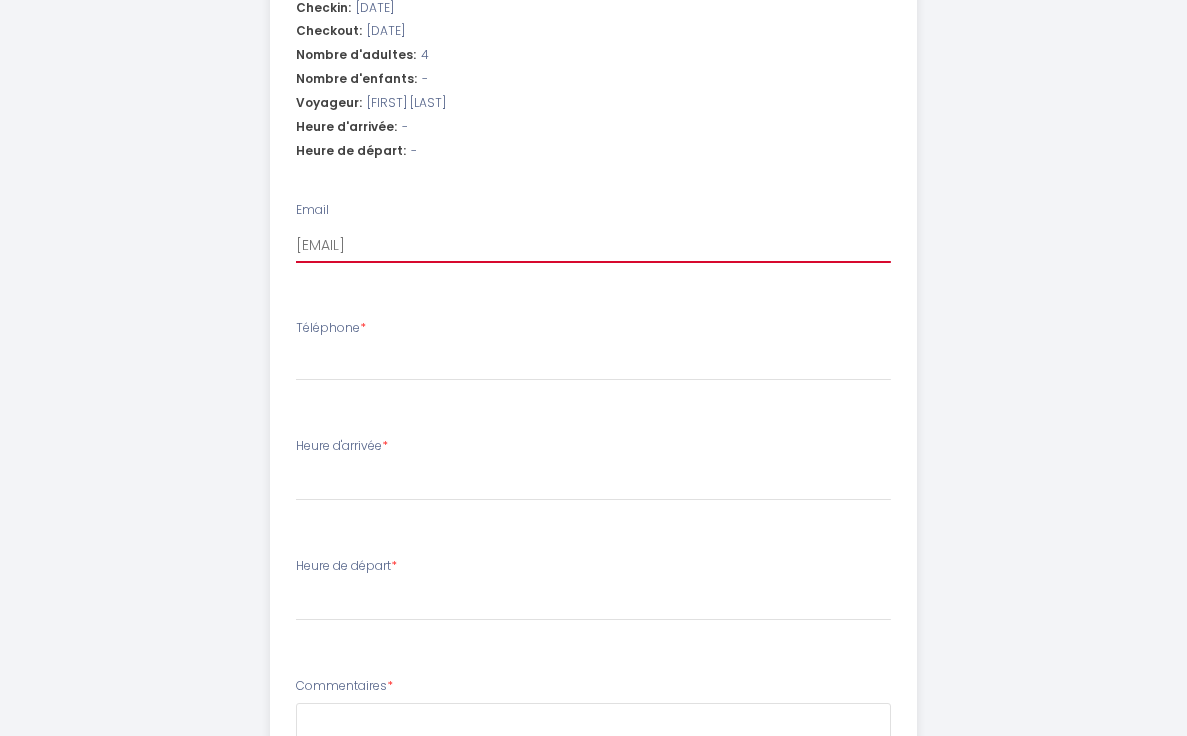 select 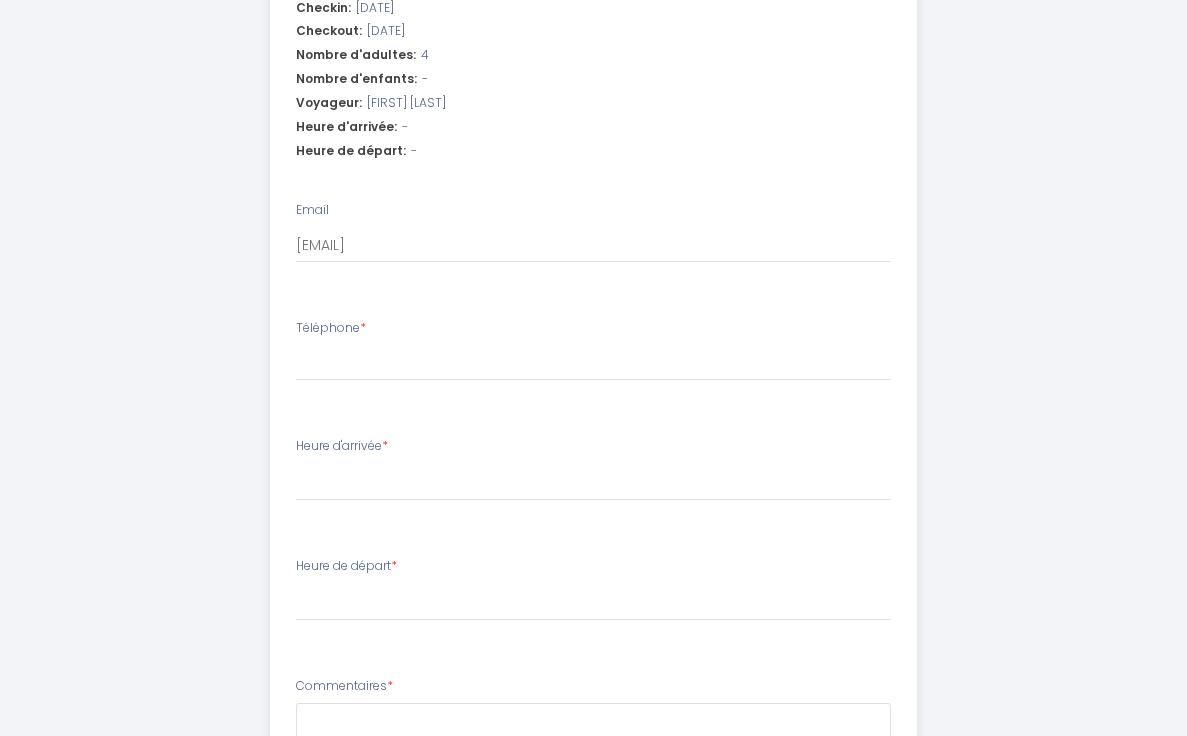 click on "Téléphone
*" at bounding box center [331, 328] 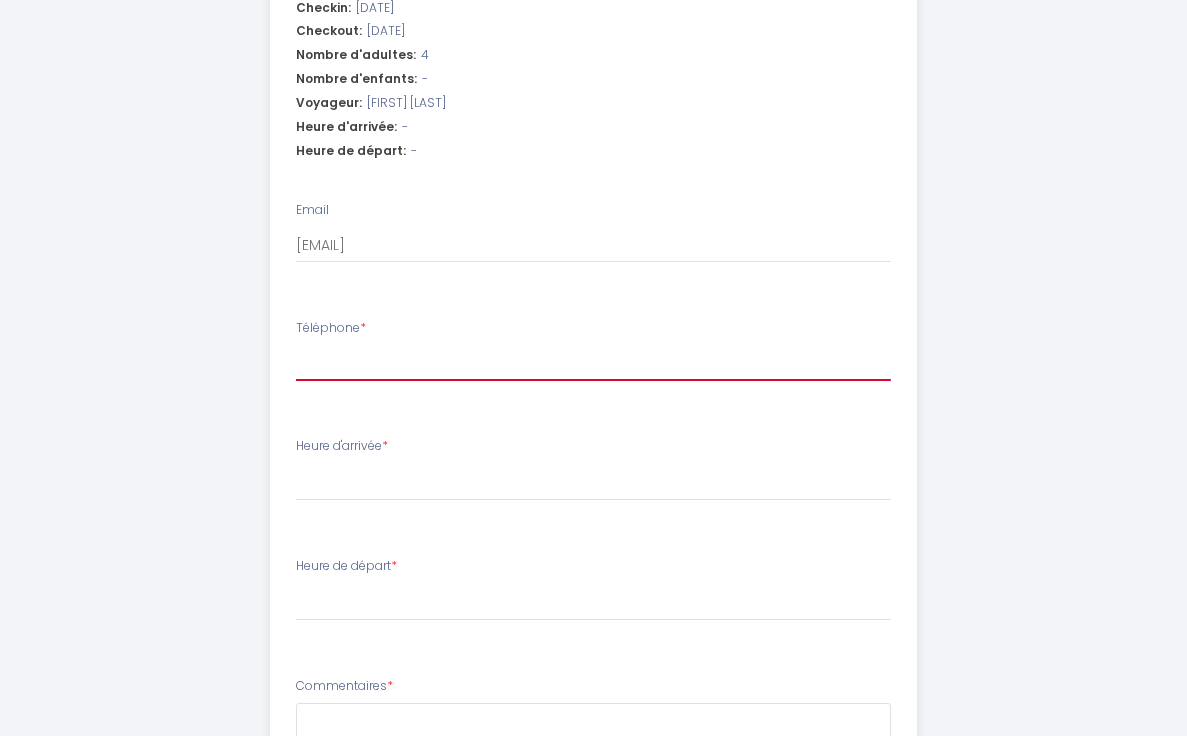 click on "Téléphone
*" at bounding box center (593, 363) 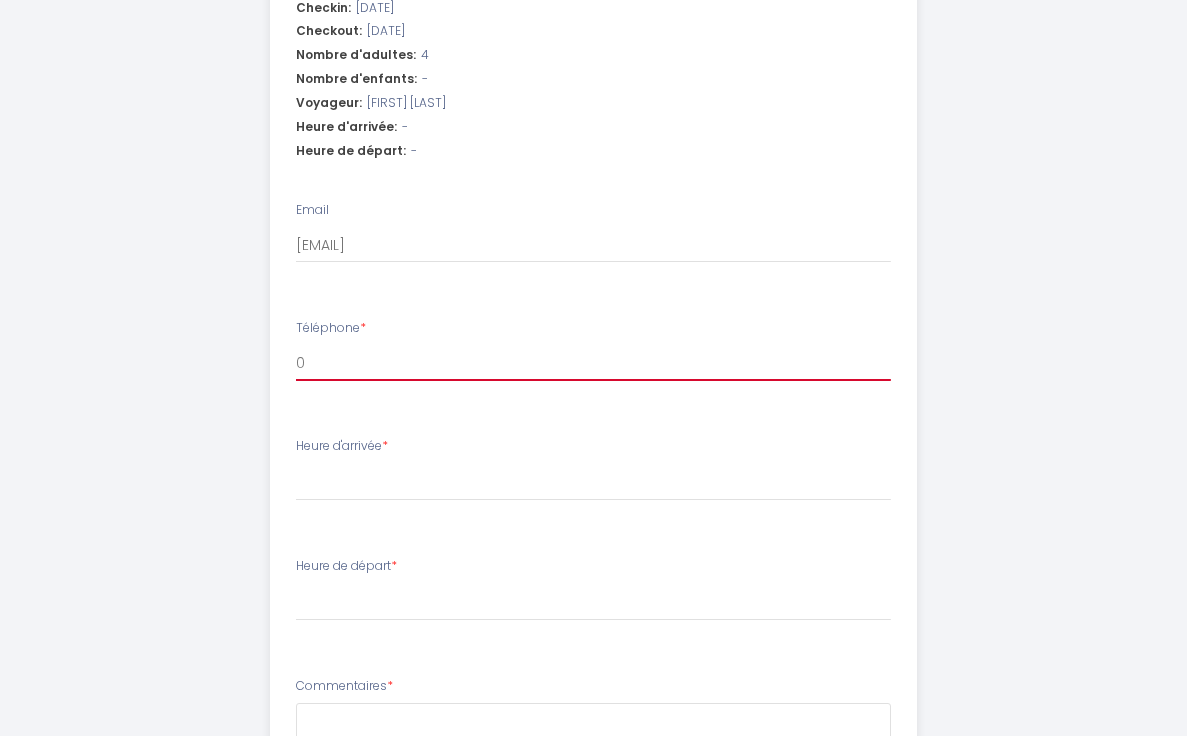 select 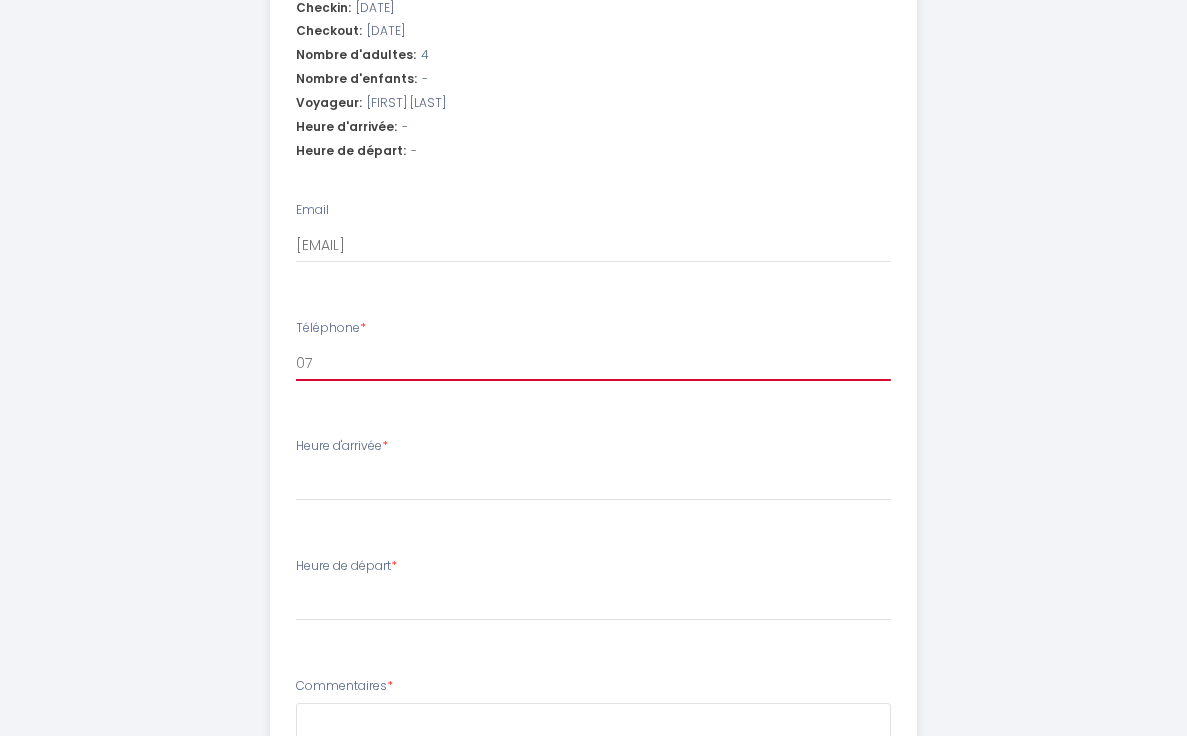 select 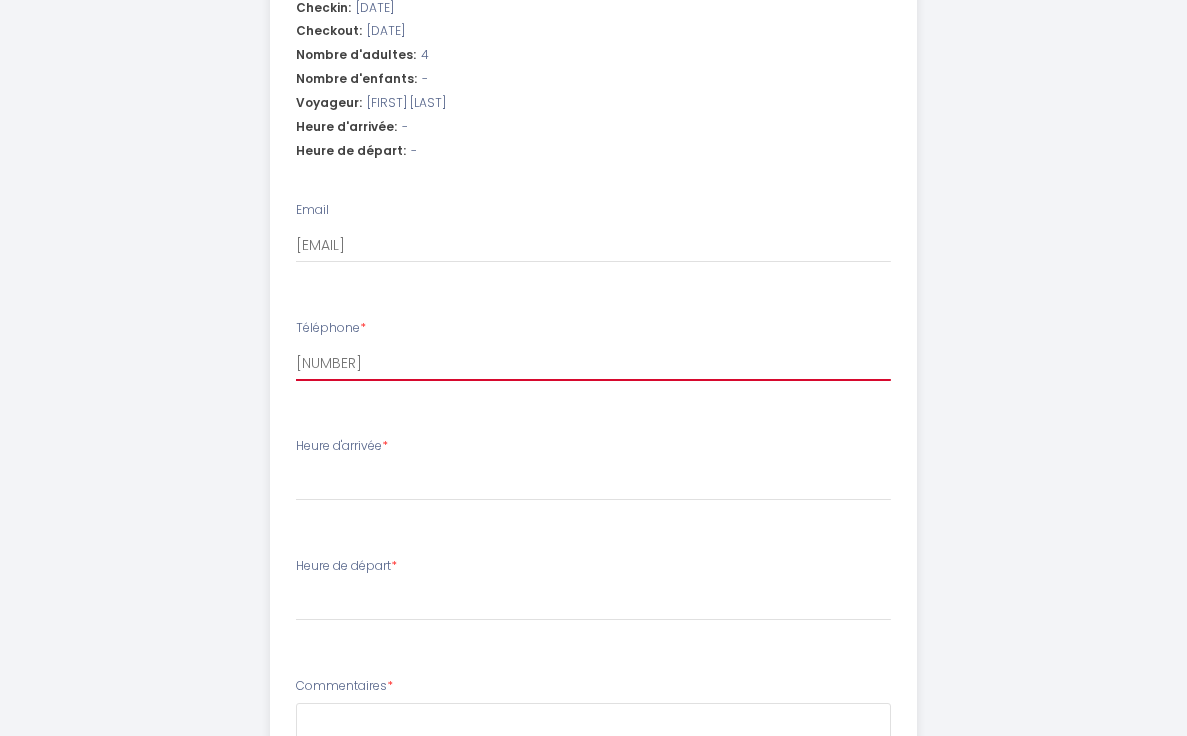 select 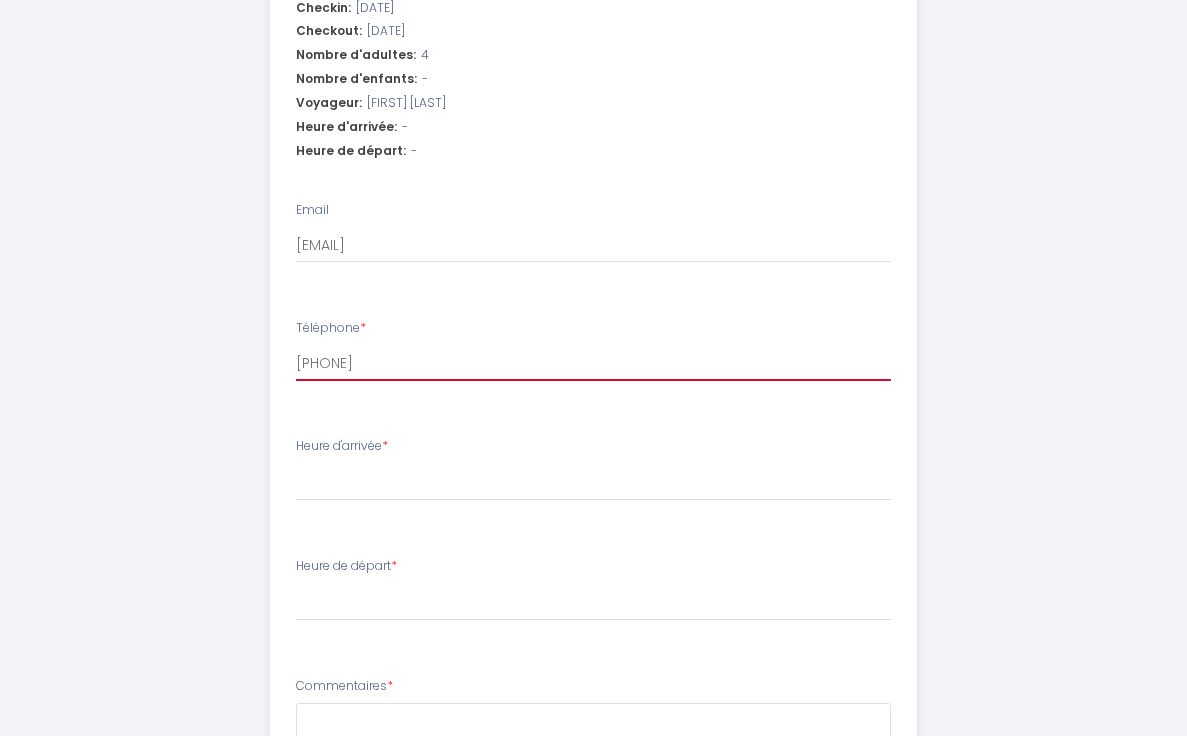 select 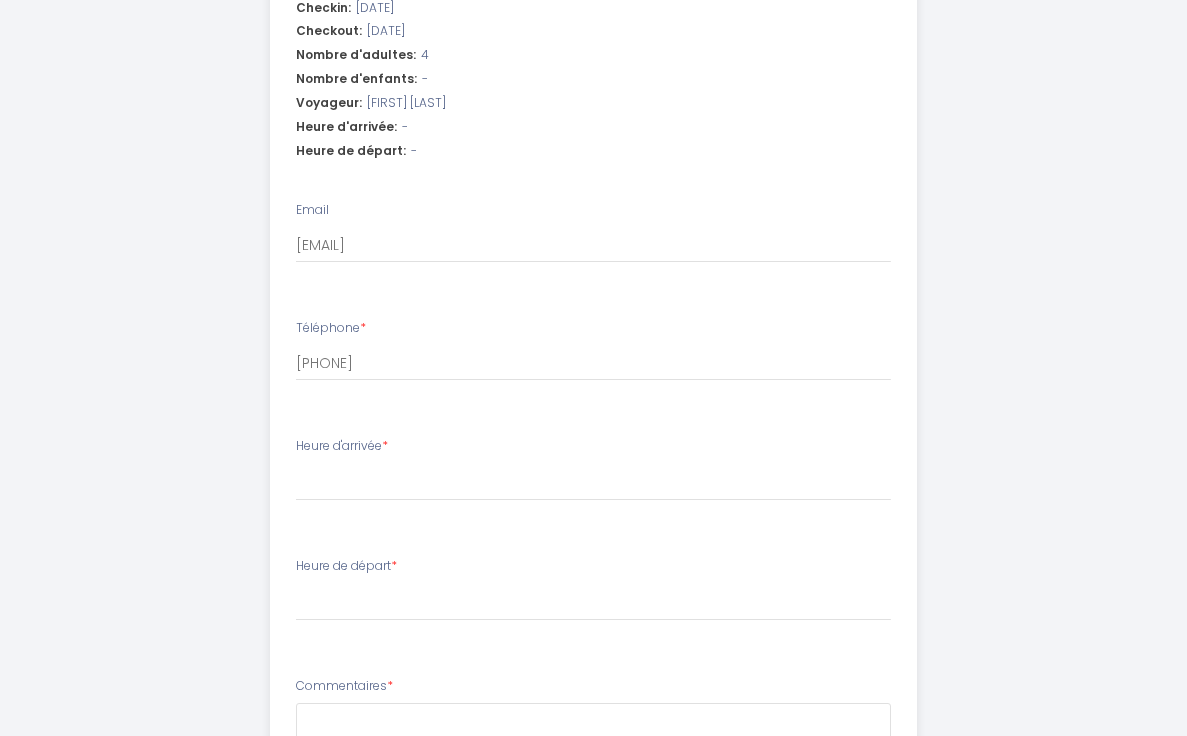 click on "Heure d'arrivée
*   14:00 14:30 15:00 15:30 16:00 16:30 17:00 17:30 18:00 18:30 19:00 19:30 20:00 20:30 21:00 21:30 22:00 22:30 23:00 23:30" at bounding box center (593, 479) 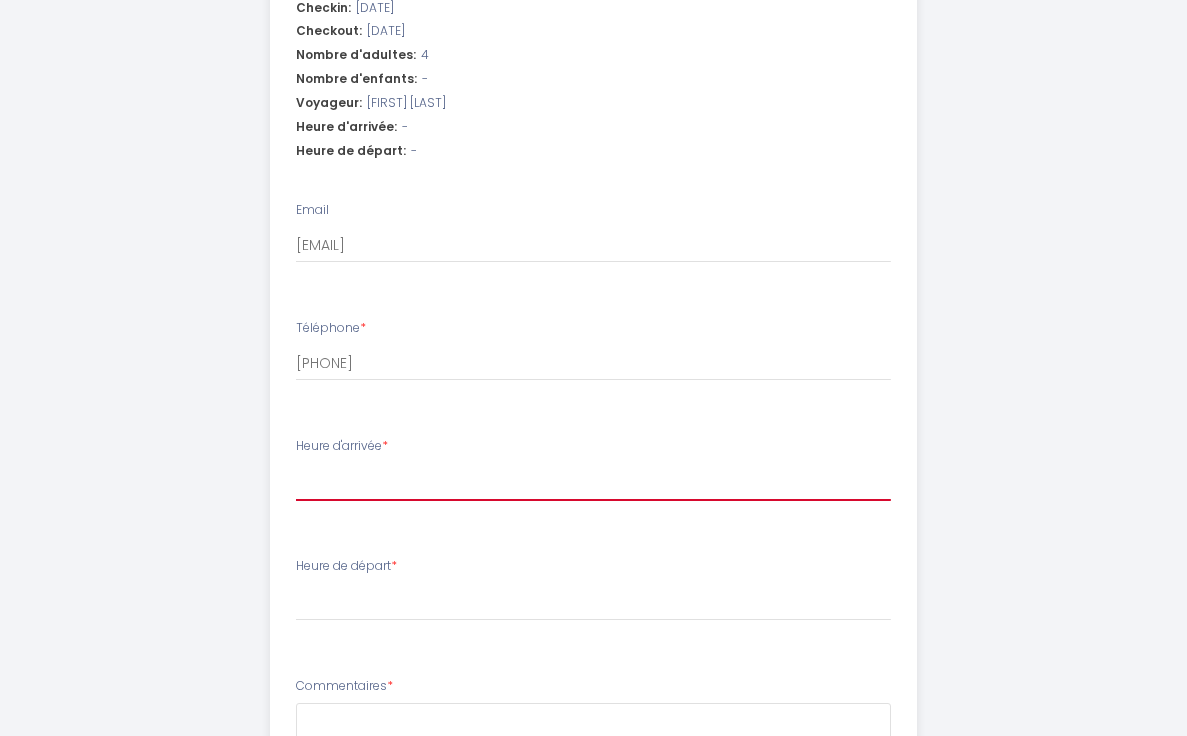 click on "14:00 14:30 15:00 15:30 16:00 16:30 17:00 17:30 18:00 18:30 19:00 19:30 20:00 20:30 21:00 21:30 22:00 22:30 23:00 23:30" at bounding box center [593, 482] 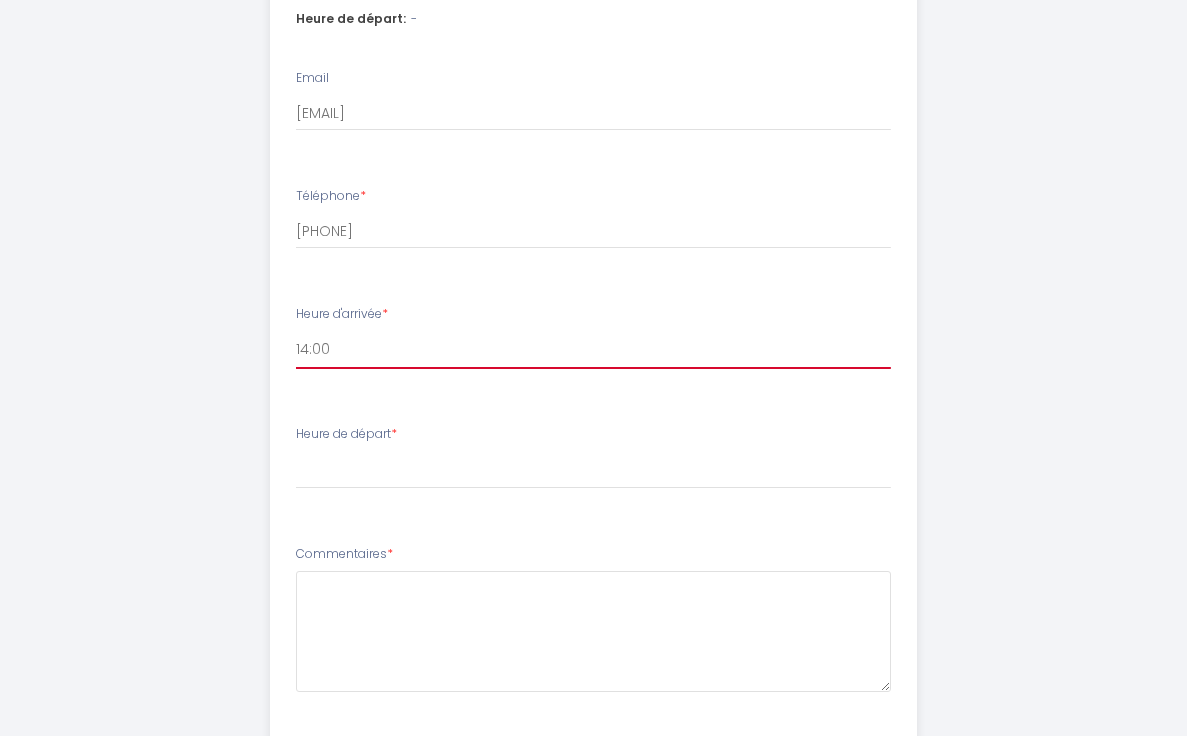 scroll, scrollTop: 800, scrollLeft: 0, axis: vertical 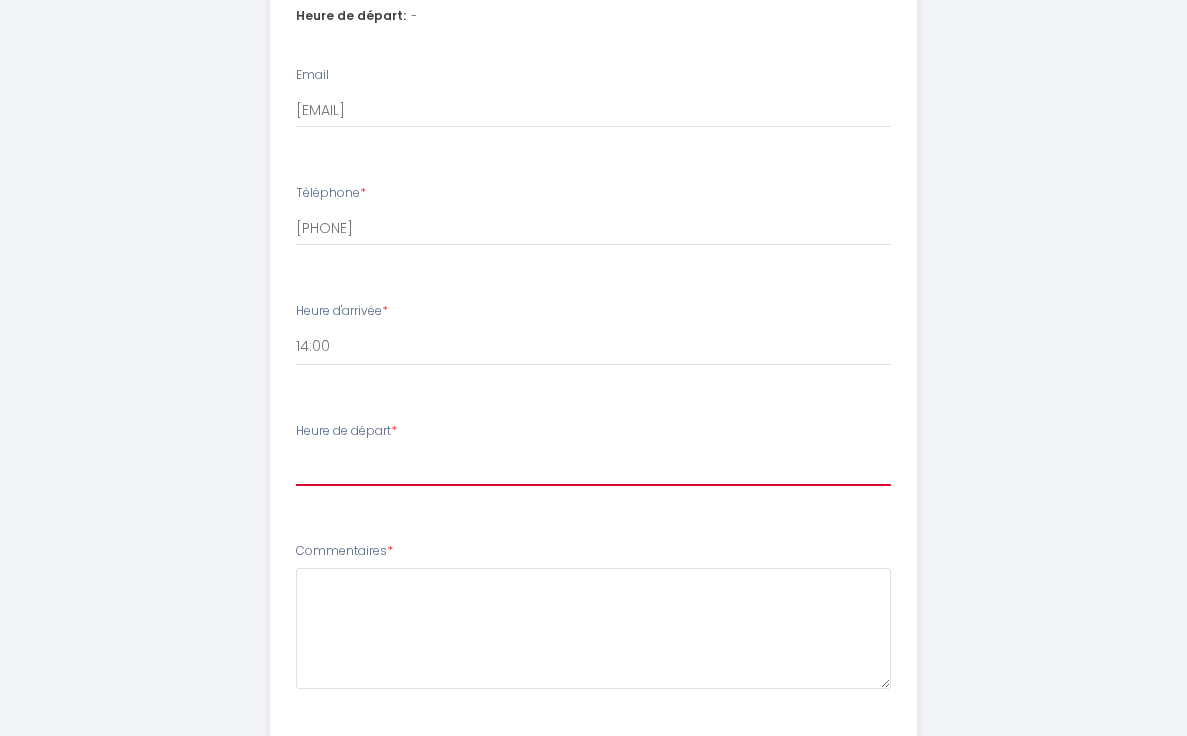 click on "00:00 00:30 01:00 01:30 02:00 02:30 03:00 03:30 04:00 04:30 05:00 05:30 06:00 06:30 07:00 07:30 08:00 08:30 09:00 09:30 10:00 10:30 11:00" at bounding box center (593, 467) 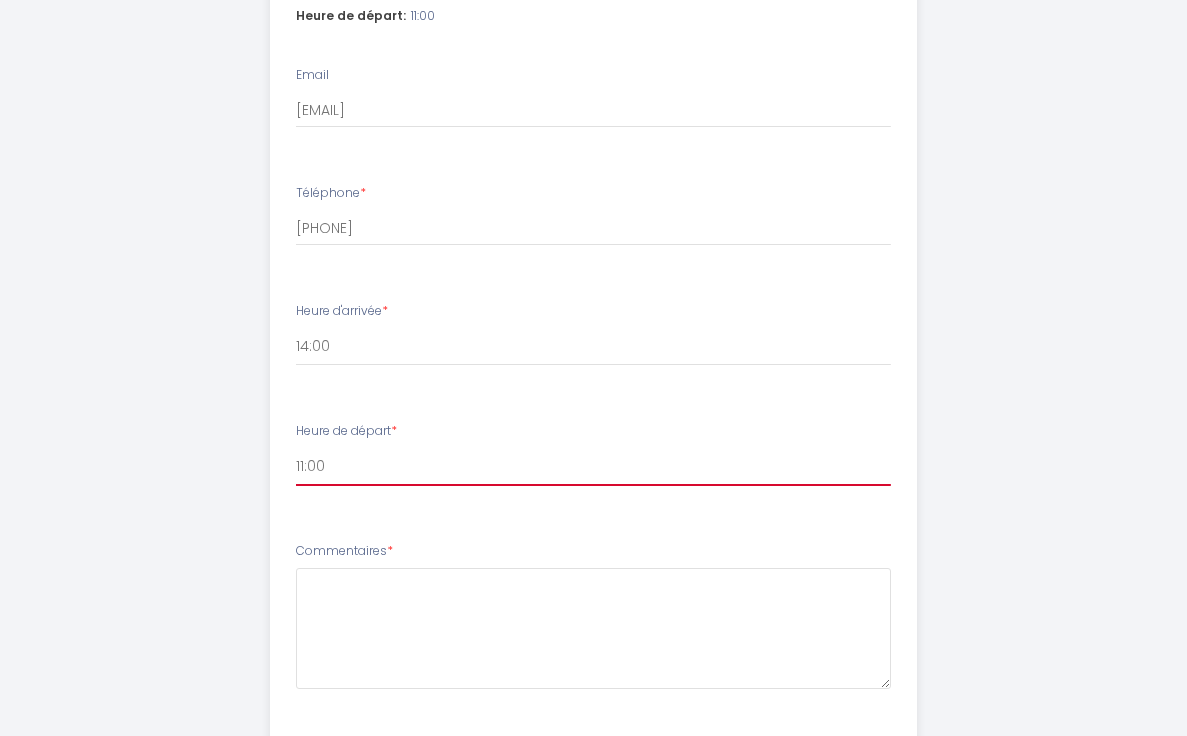 scroll, scrollTop: 925, scrollLeft: 0, axis: vertical 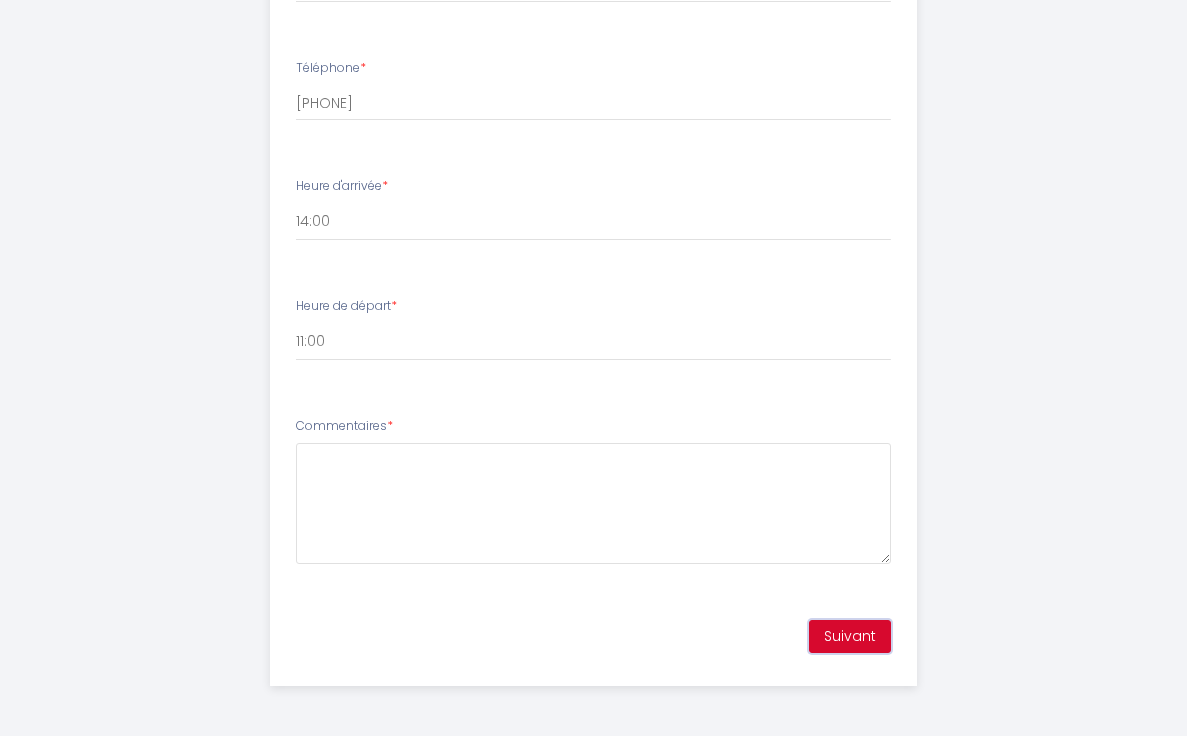 click on "Suivant" at bounding box center (850, 637) 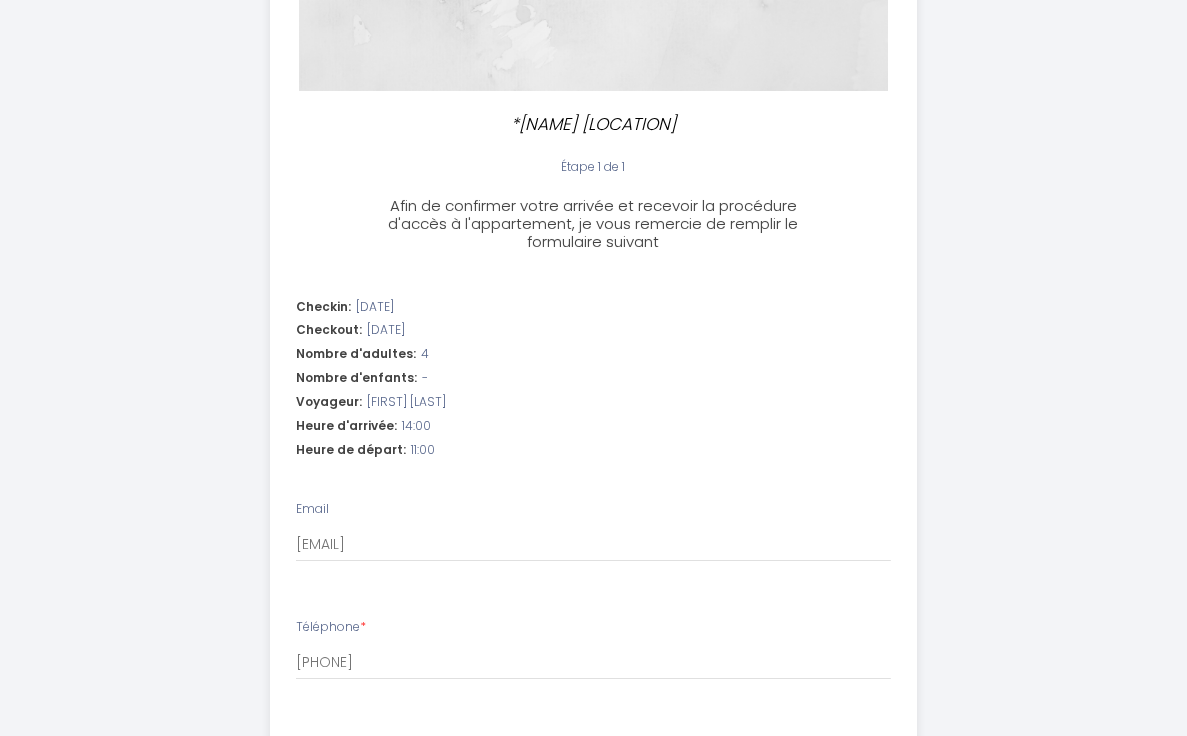 scroll, scrollTop: 975, scrollLeft: 0, axis: vertical 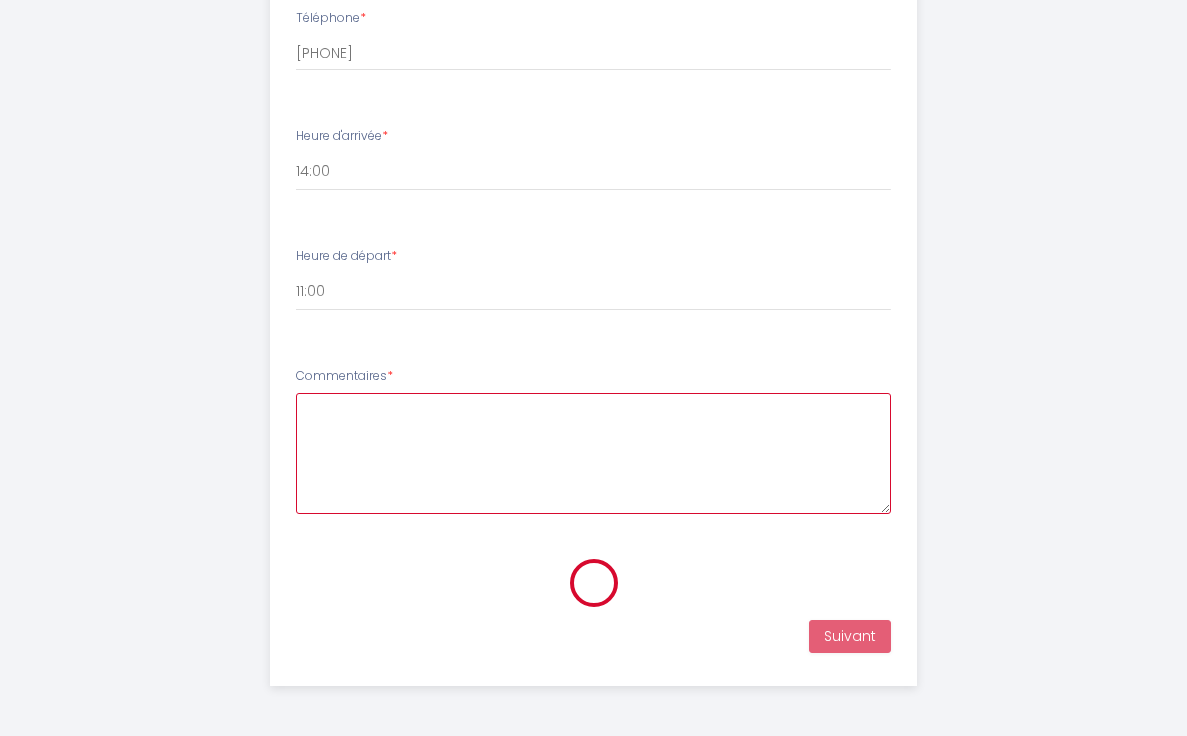 click on "Commentaires
*" at bounding box center (593, 453) 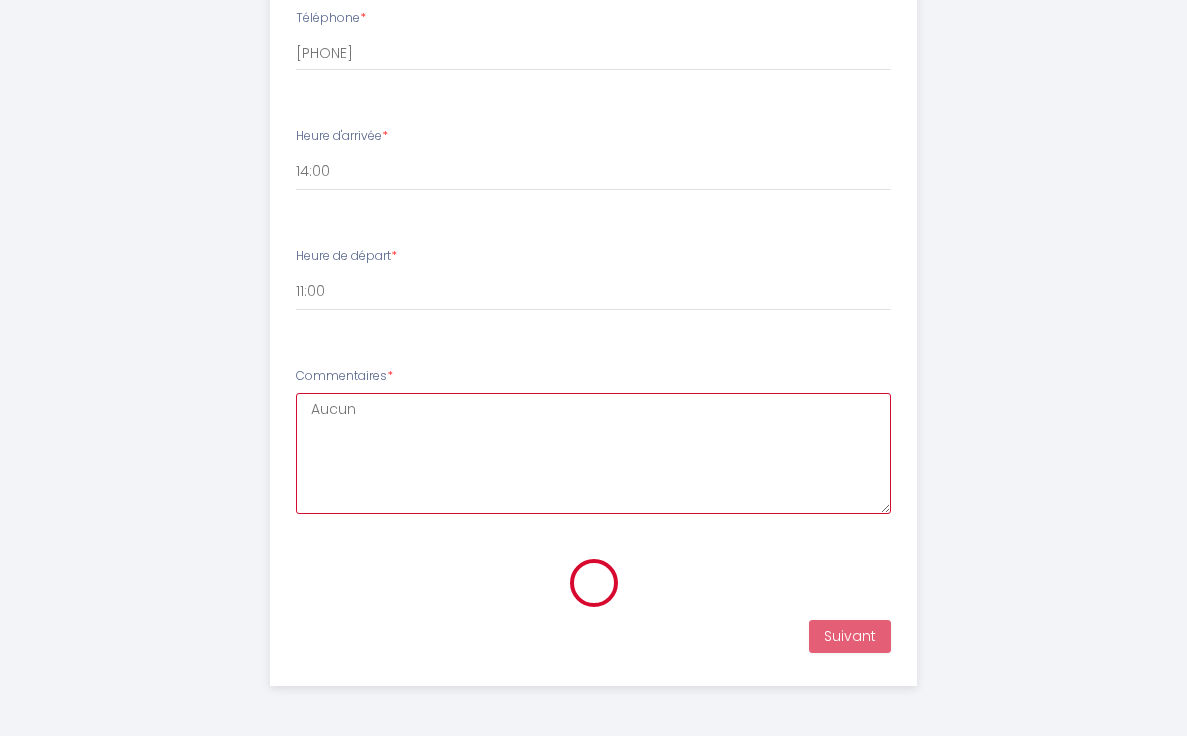 type on "Aucun" 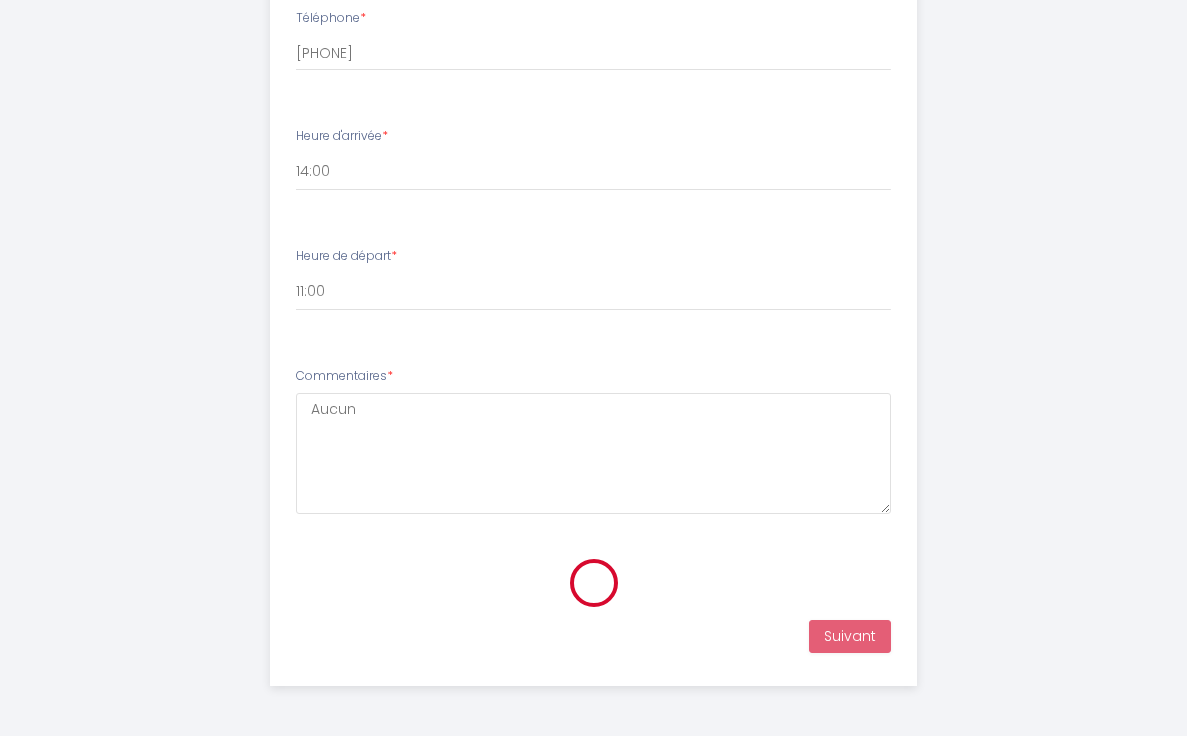 scroll, scrollTop: 925, scrollLeft: 0, axis: vertical 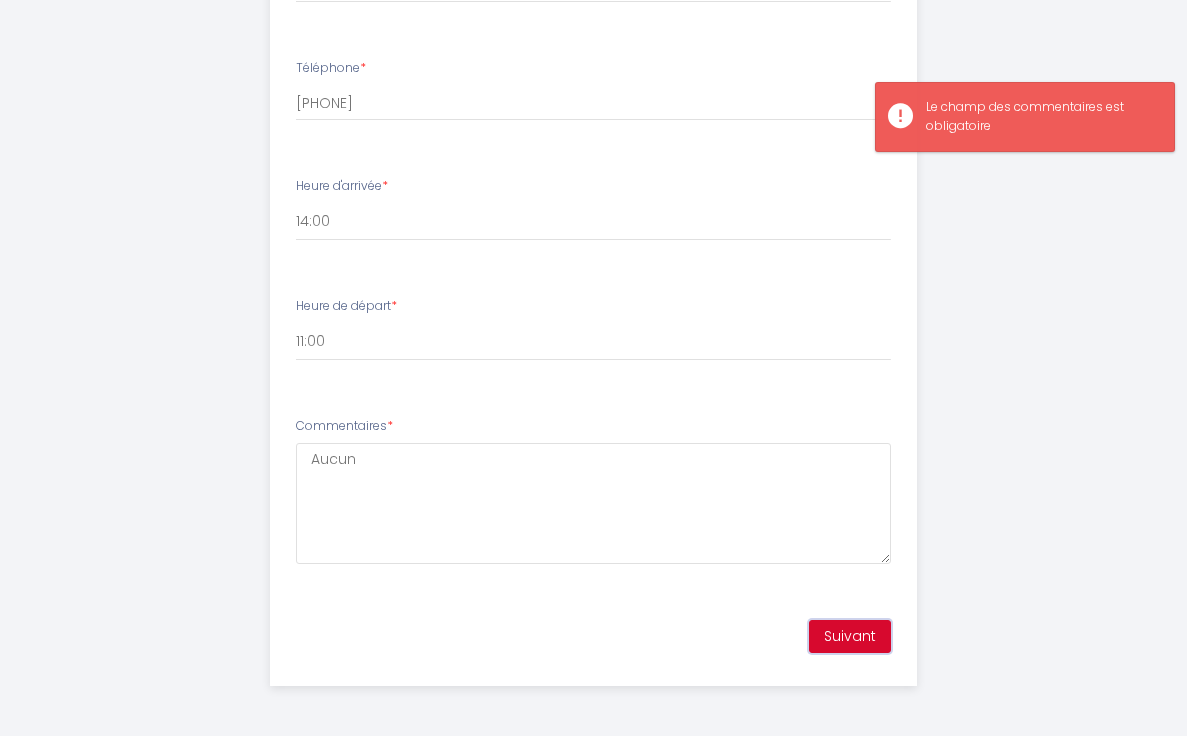 click on "Suivant" at bounding box center (850, 637) 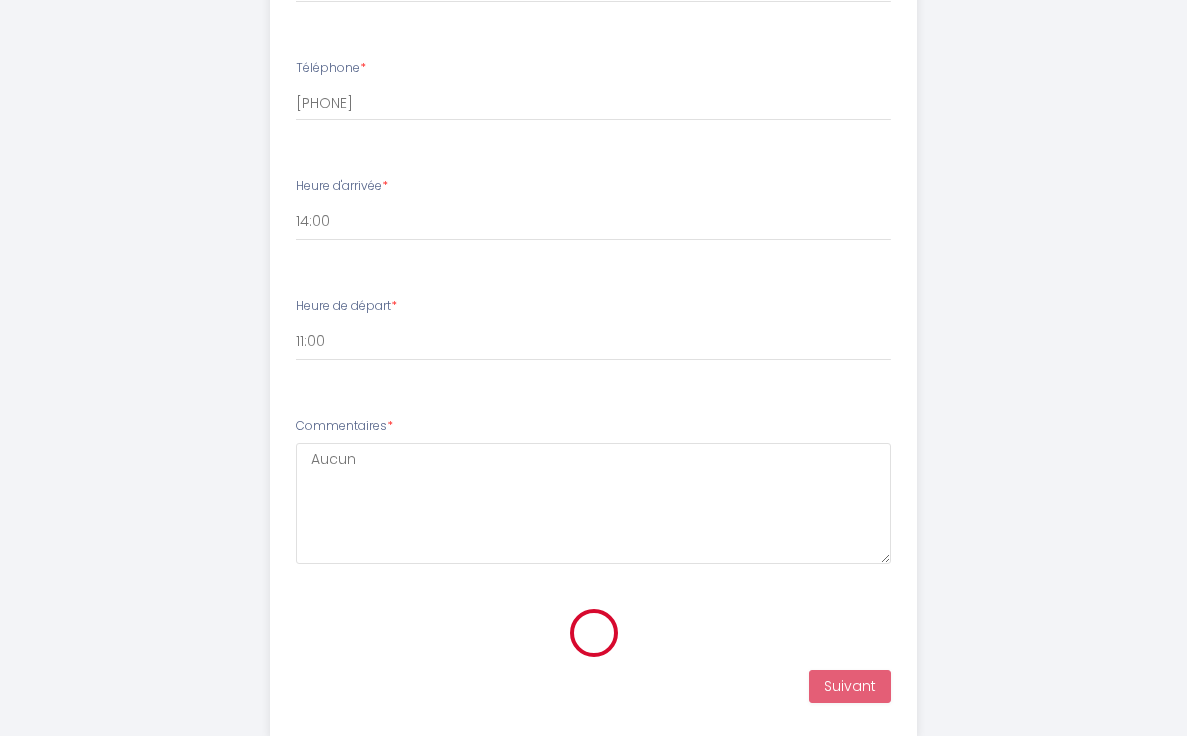 scroll, scrollTop: 317, scrollLeft: 0, axis: vertical 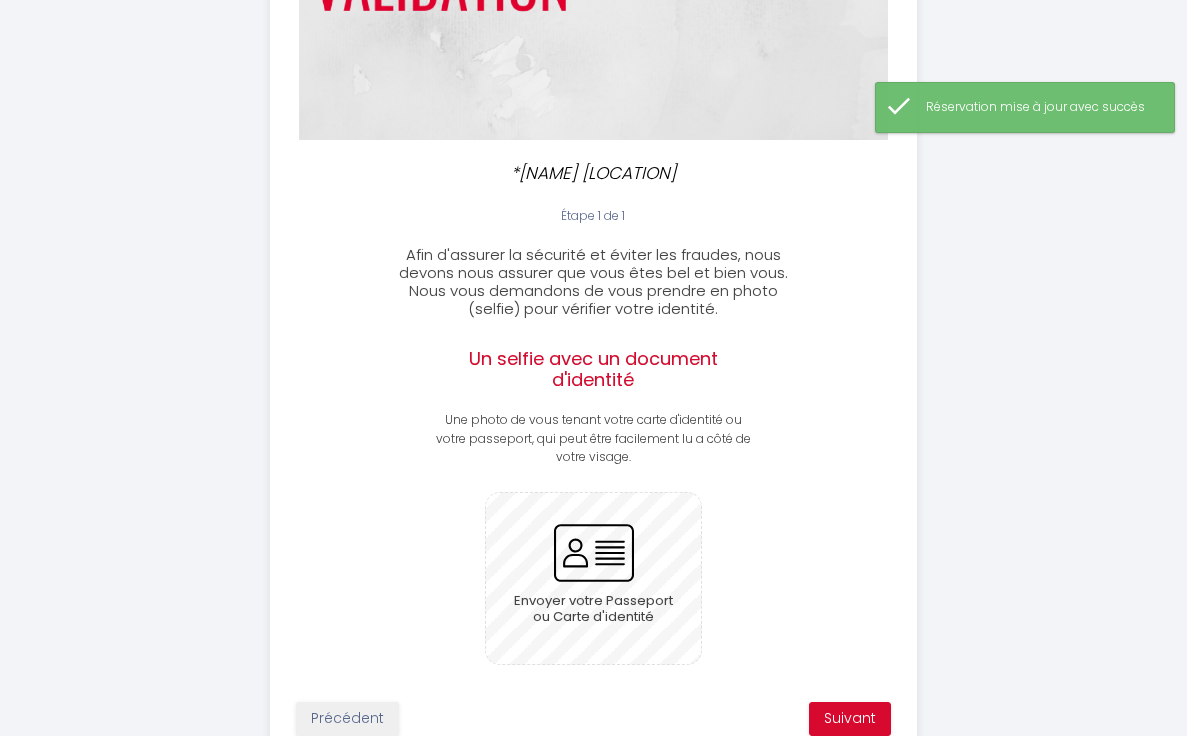 click at bounding box center [593, 578] 